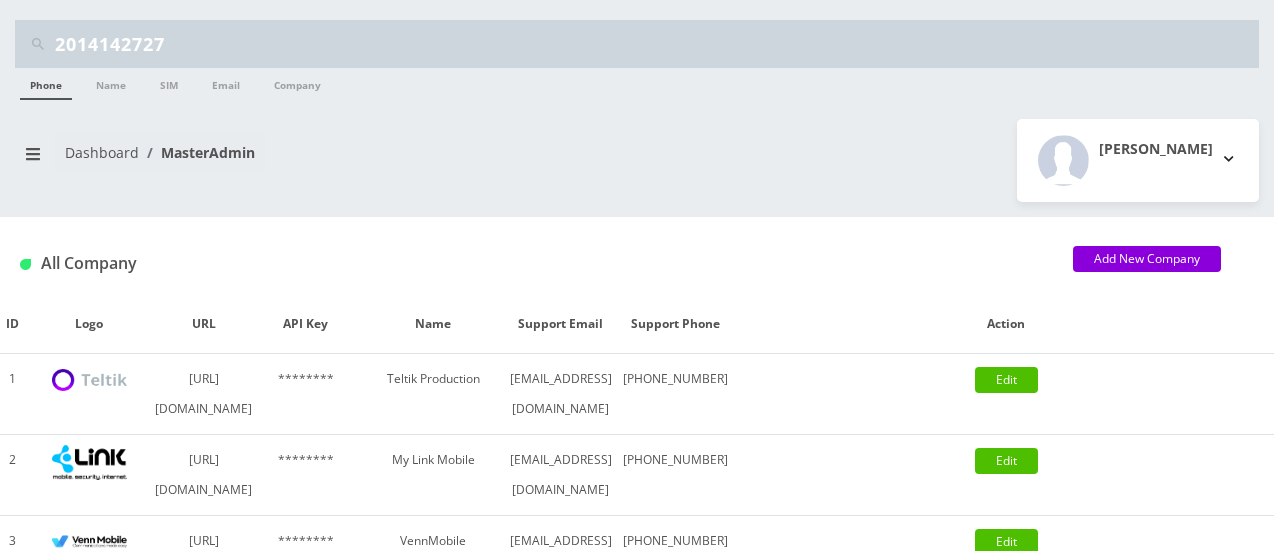 scroll, scrollTop: 0, scrollLeft: 0, axis: both 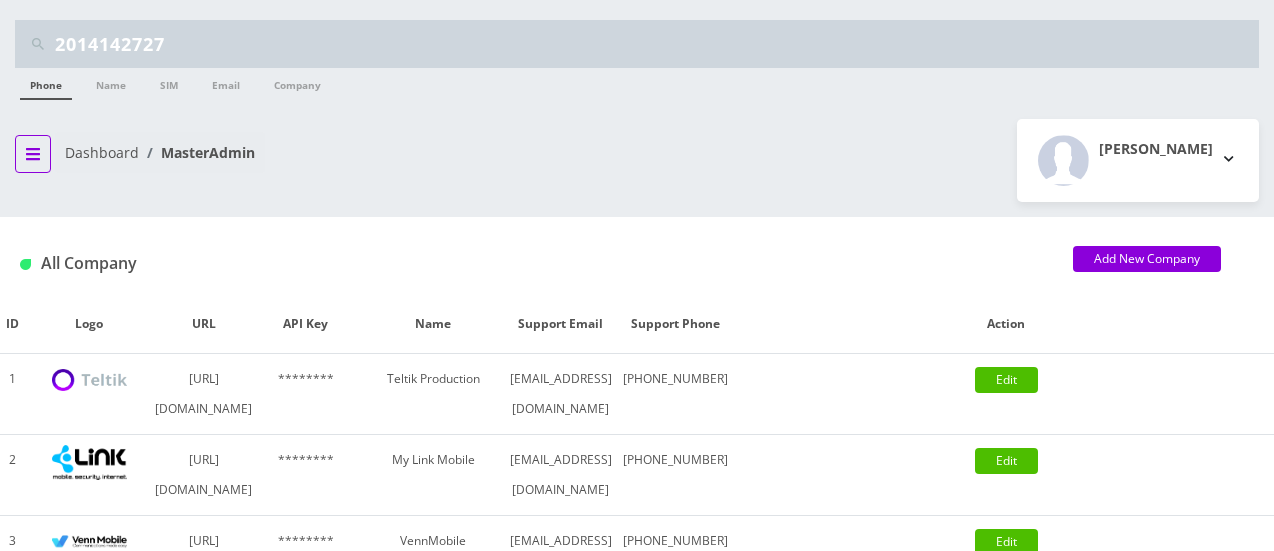click at bounding box center [33, 154] 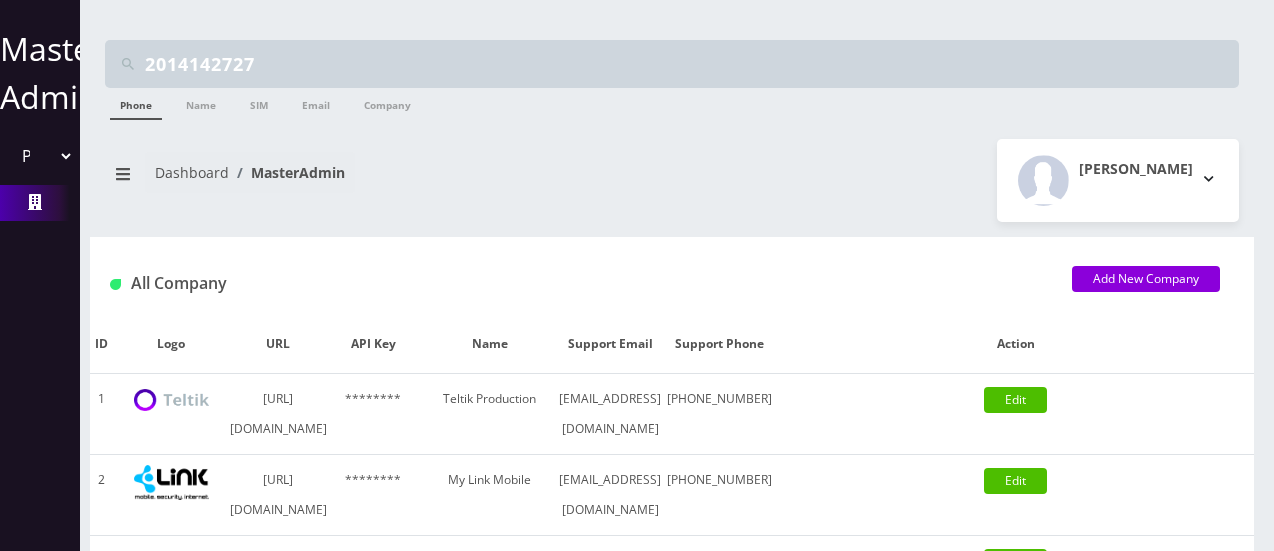 click on "Please select a Company
Teltik Production
My Link Mobile
VennMobile
Unlimited Advanced LTE
Rexing Inc
DeafCell LLC
OneTouch GPS
Diamond Wireless LLC
All Choice Connect
Amcest Corp
IoT
Shluchim Assist
ConnectED Mobile
Innovative Communications
Home Away Secure SIM Call" at bounding box center (40, 156) 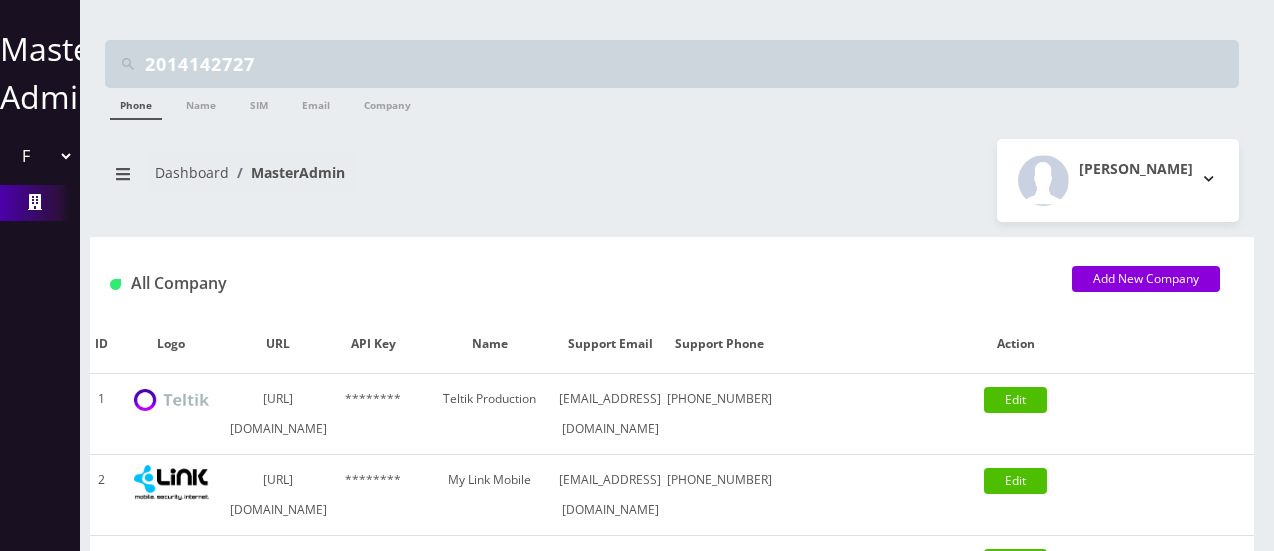 click on "Please select a Company
Teltik Production
My Link Mobile
VennMobile
Unlimited Advanced LTE
Rexing Inc
DeafCell LLC
OneTouch GPS
Diamond Wireless LLC
All Choice Connect
Amcest Corp
IoT
Shluchim Assist
ConnectED Mobile
Innovative Communications
Home Away Secure SIM Call" at bounding box center [40, 156] 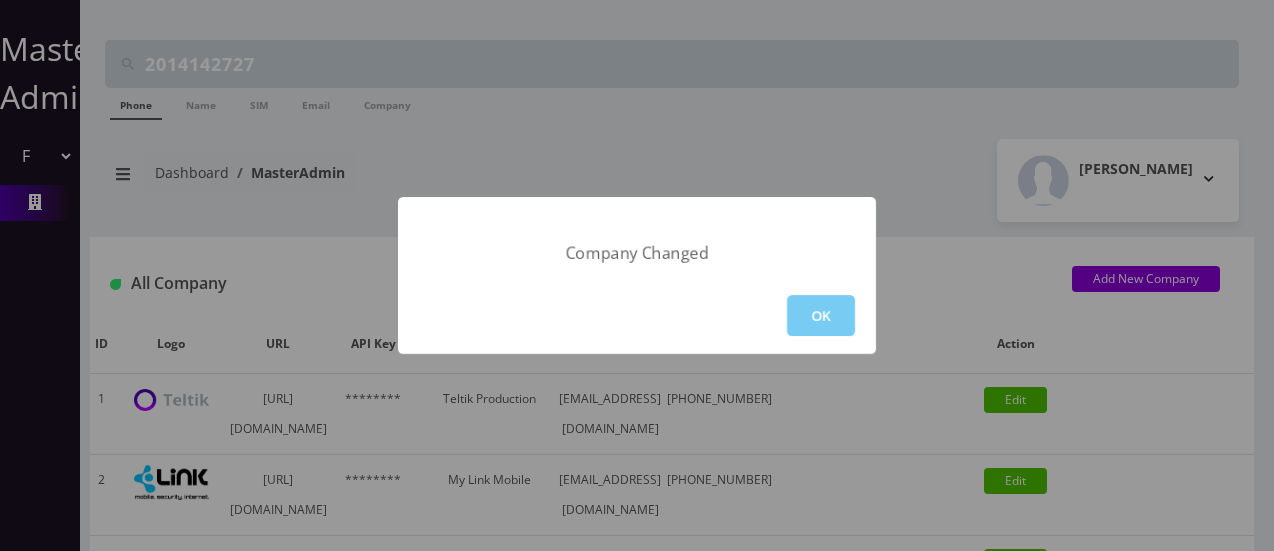 click on "OK" at bounding box center (821, 315) 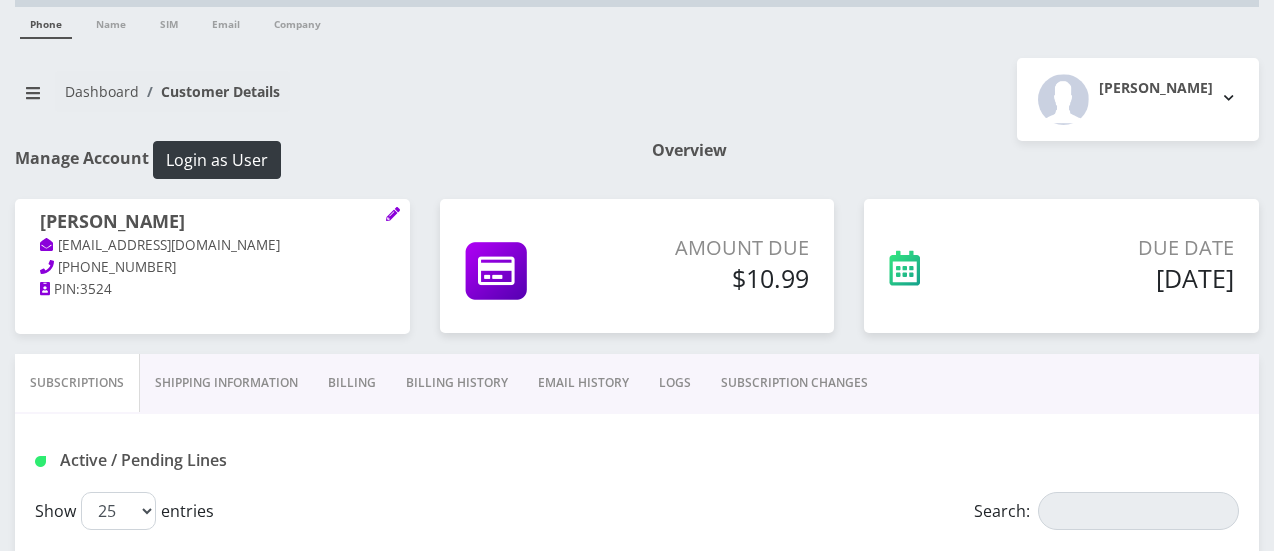 scroll, scrollTop: 0, scrollLeft: 0, axis: both 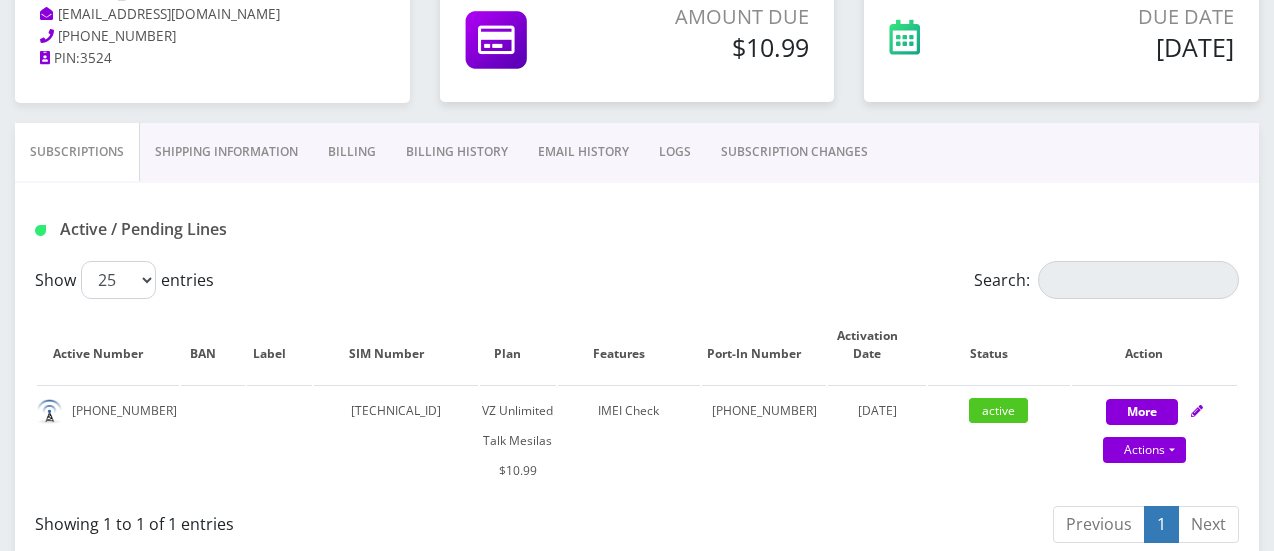 click on "Billing" at bounding box center [352, 152] 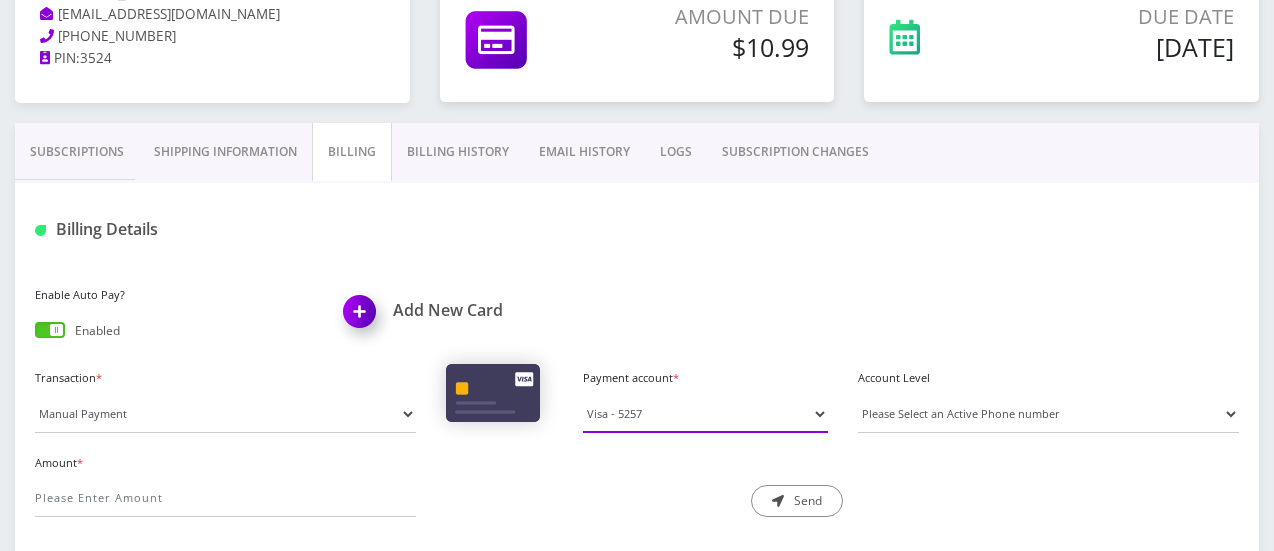 click on "Visa - 5257" at bounding box center (705, 414) 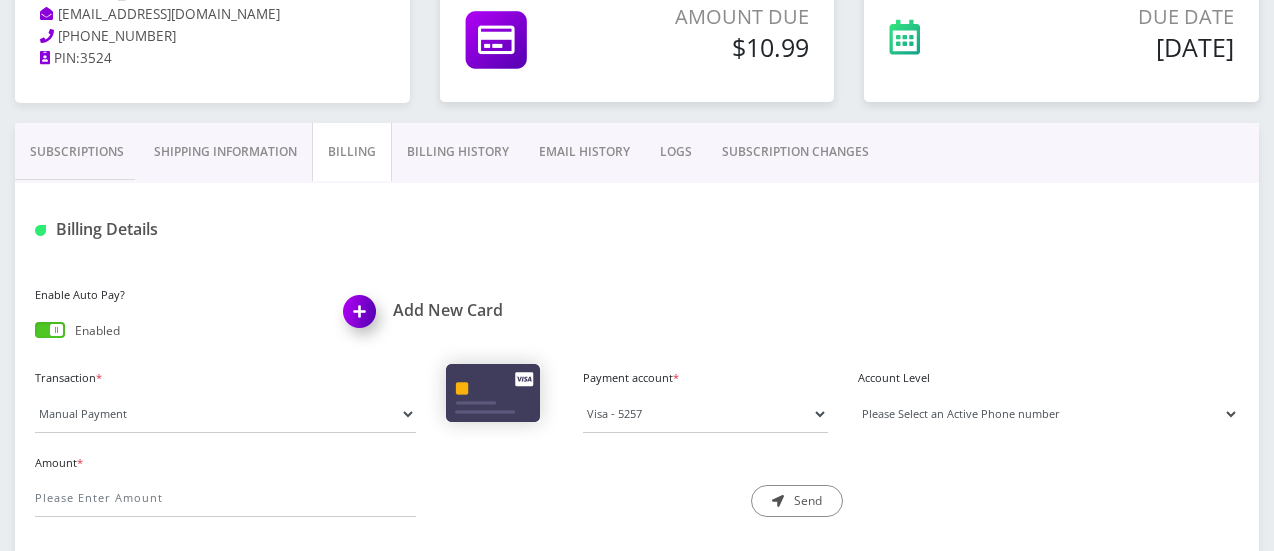 click on "Please Select an Active Phone number [PHONE_NUMBER]" at bounding box center [1048, 414] 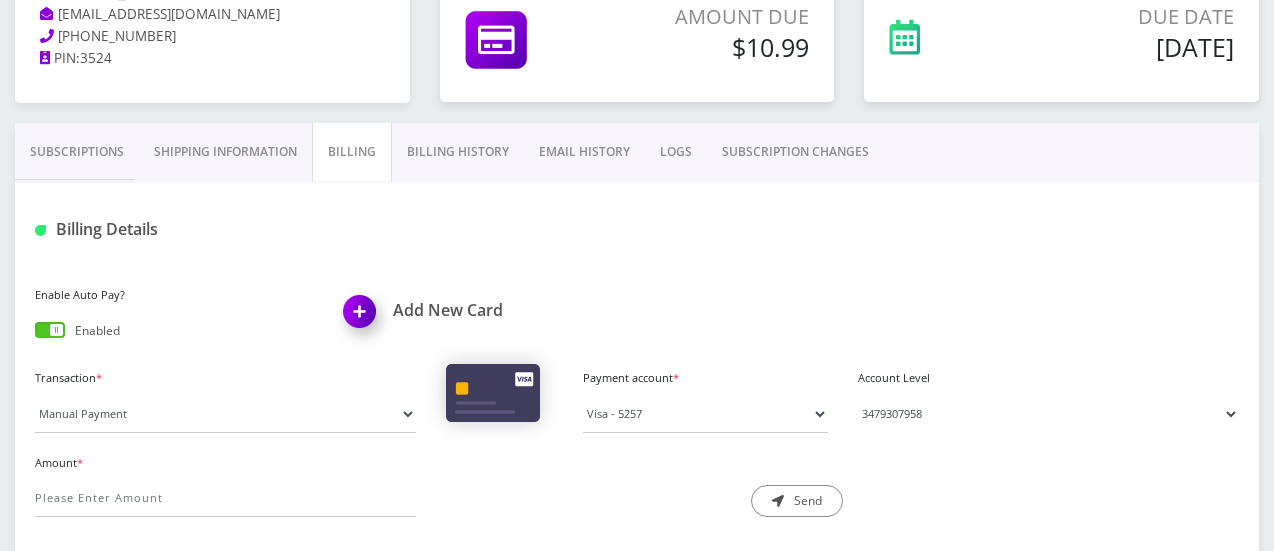 click on "Please Select an Active Phone number [PHONE_NUMBER]" at bounding box center [1048, 414] 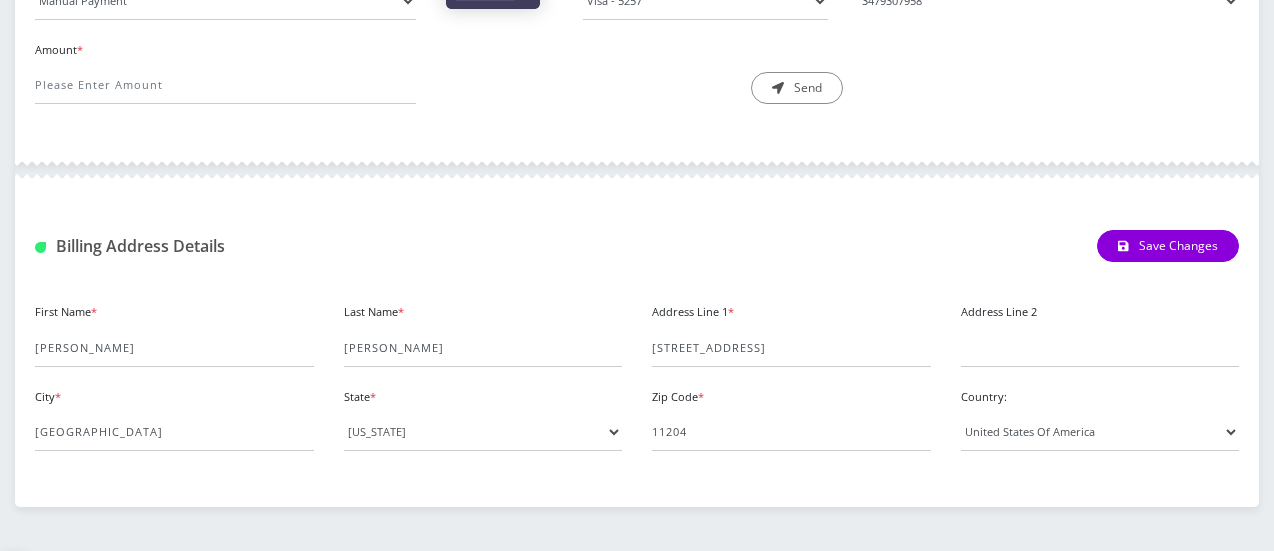 scroll, scrollTop: 482, scrollLeft: 0, axis: vertical 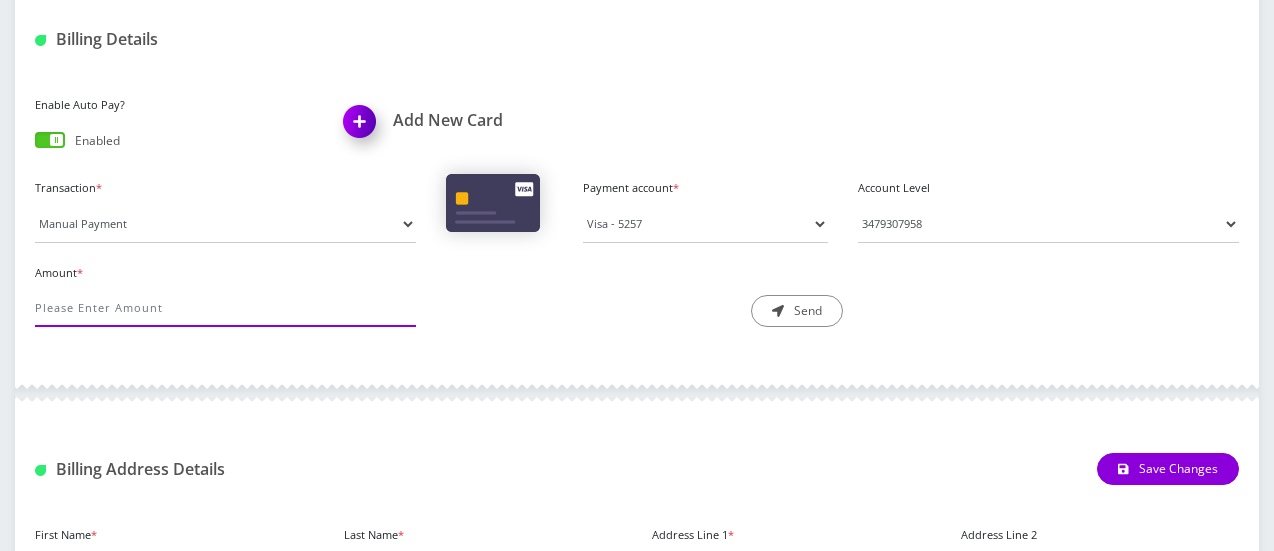 click on "Amount   *" at bounding box center (225, 308) 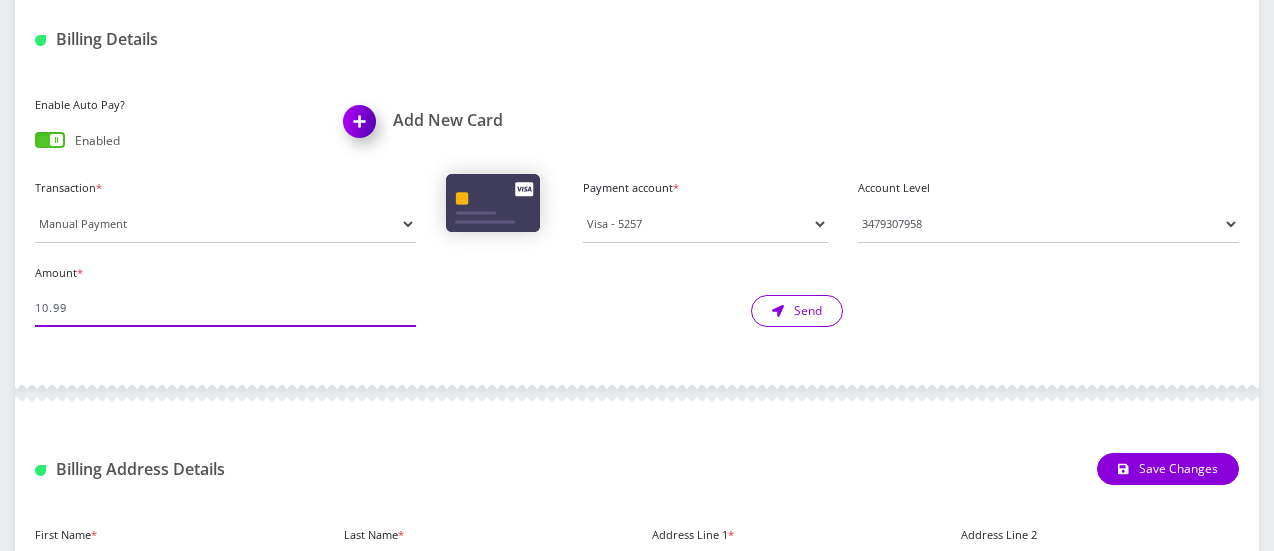 type on "10.99" 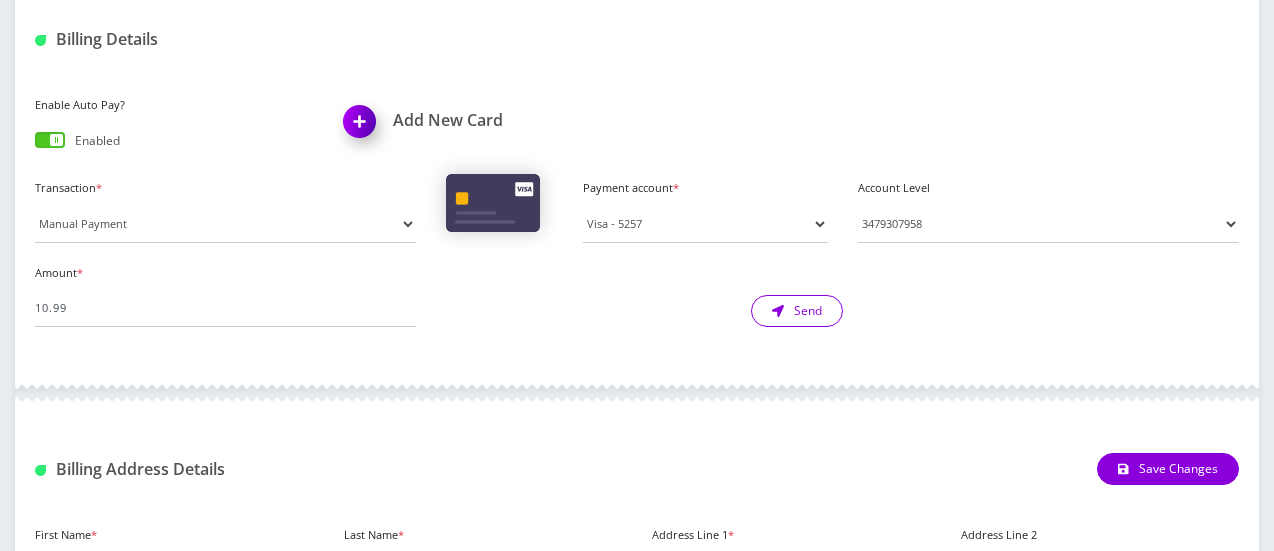 click on "Send" at bounding box center (797, 311) 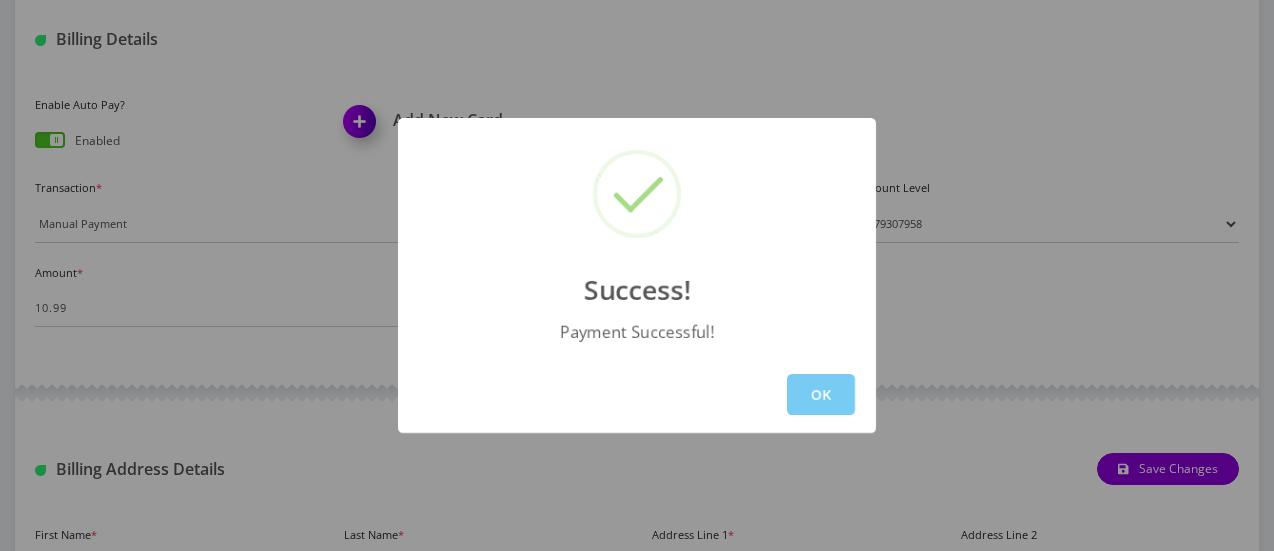 click on "OK" at bounding box center [821, 394] 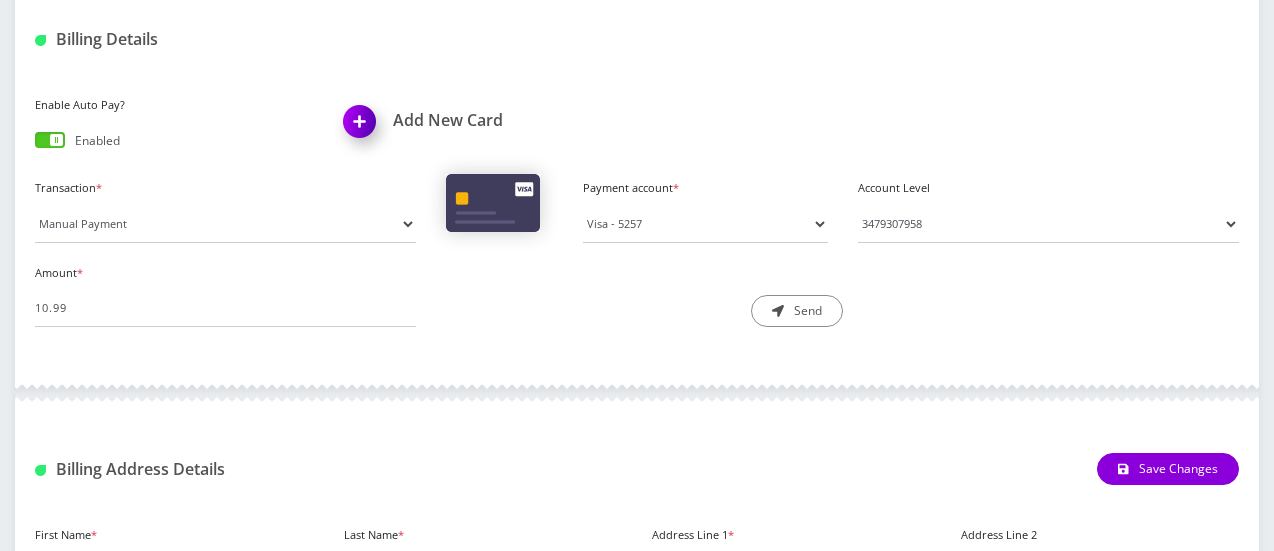 scroll, scrollTop: 0, scrollLeft: 0, axis: both 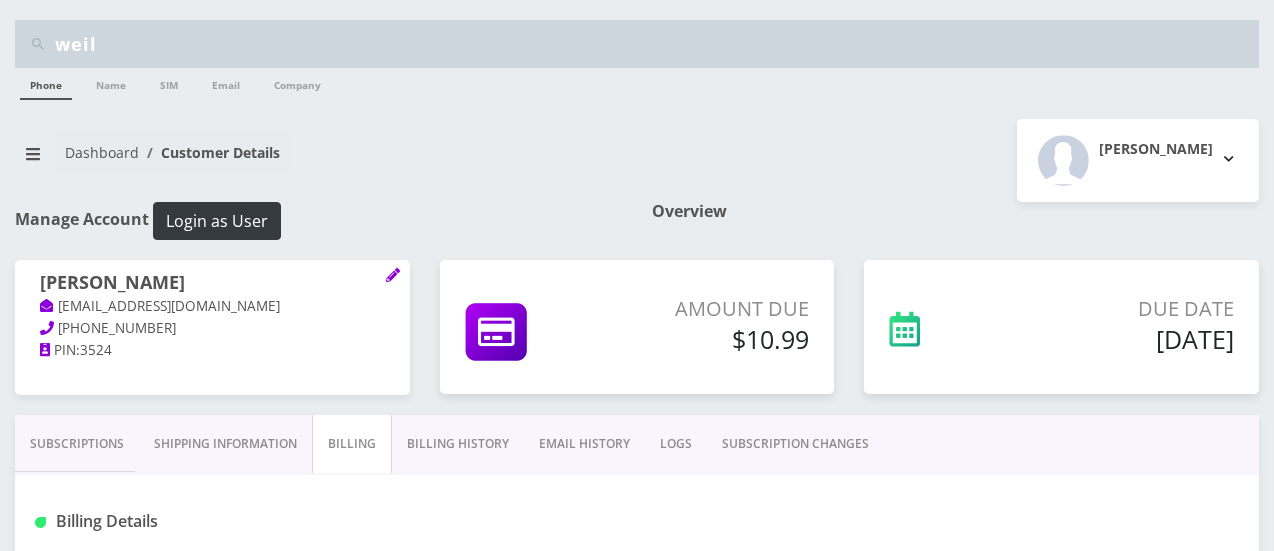 click on "Billing History" at bounding box center (458, 444) 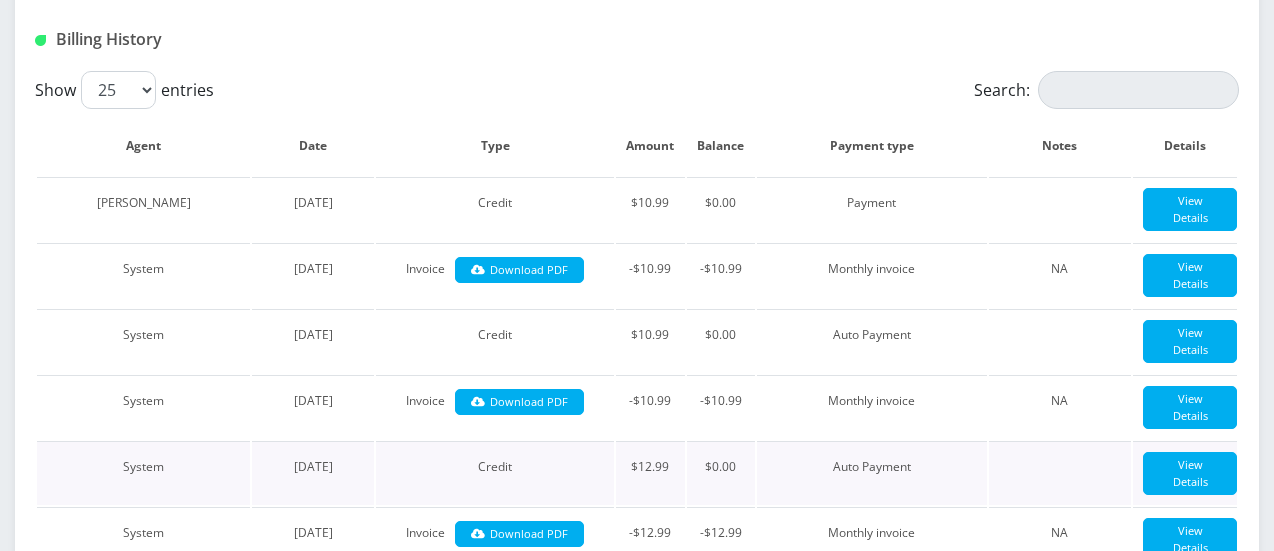 scroll, scrollTop: 0, scrollLeft: 0, axis: both 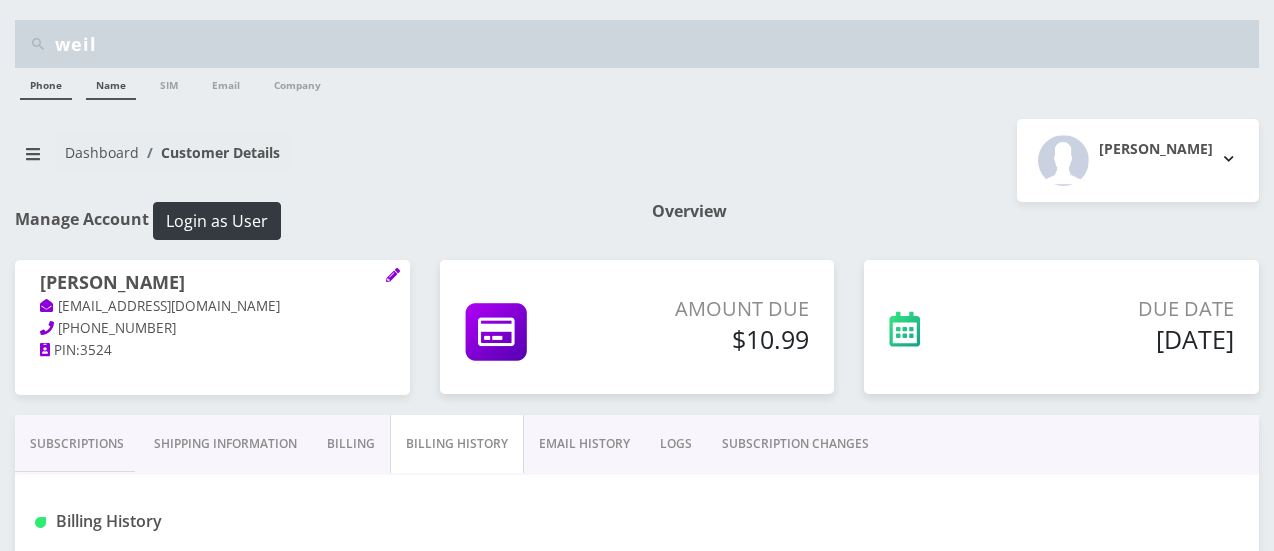 click on "Name" at bounding box center (111, 84) 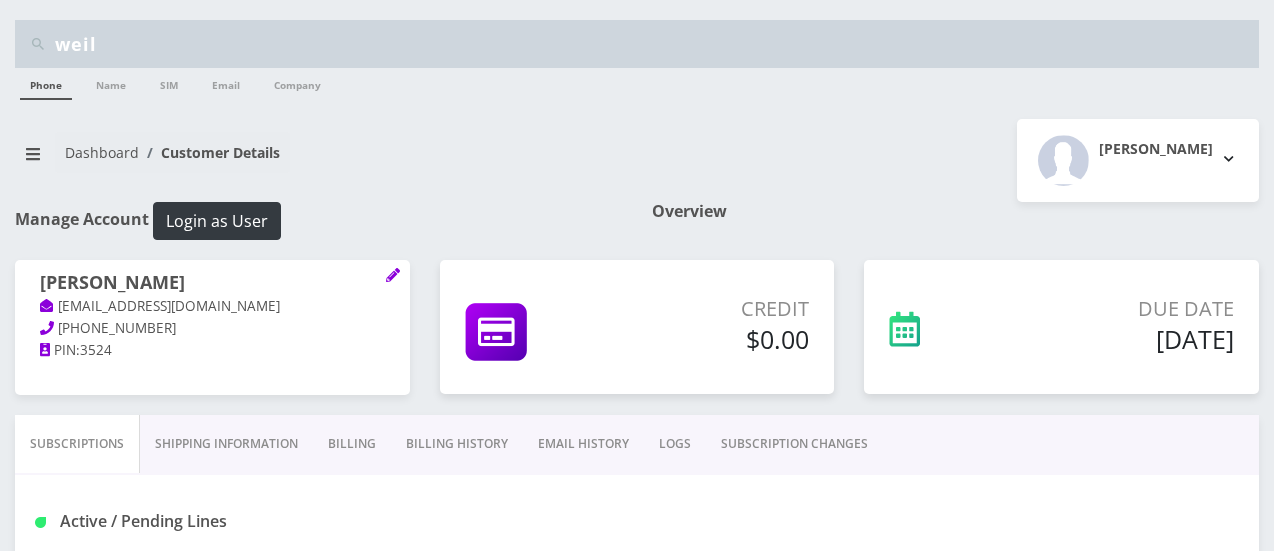 scroll, scrollTop: 482, scrollLeft: 0, axis: vertical 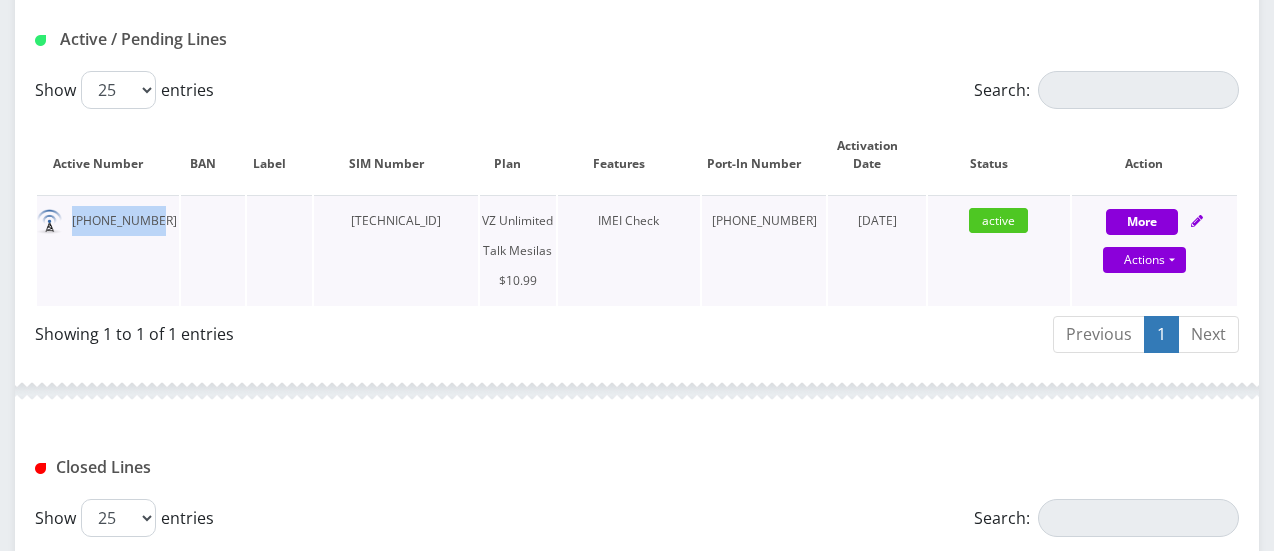 drag, startPoint x: 154, startPoint y: 222, endPoint x: 65, endPoint y: 219, distance: 89.050545 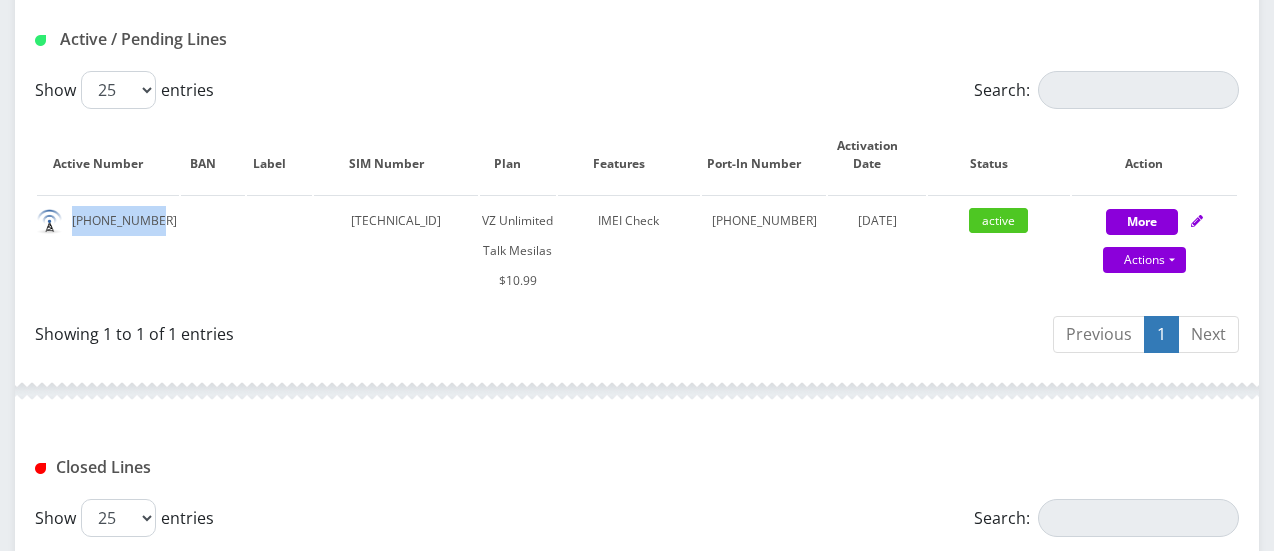 copy on "[PHONE_NUMBER]" 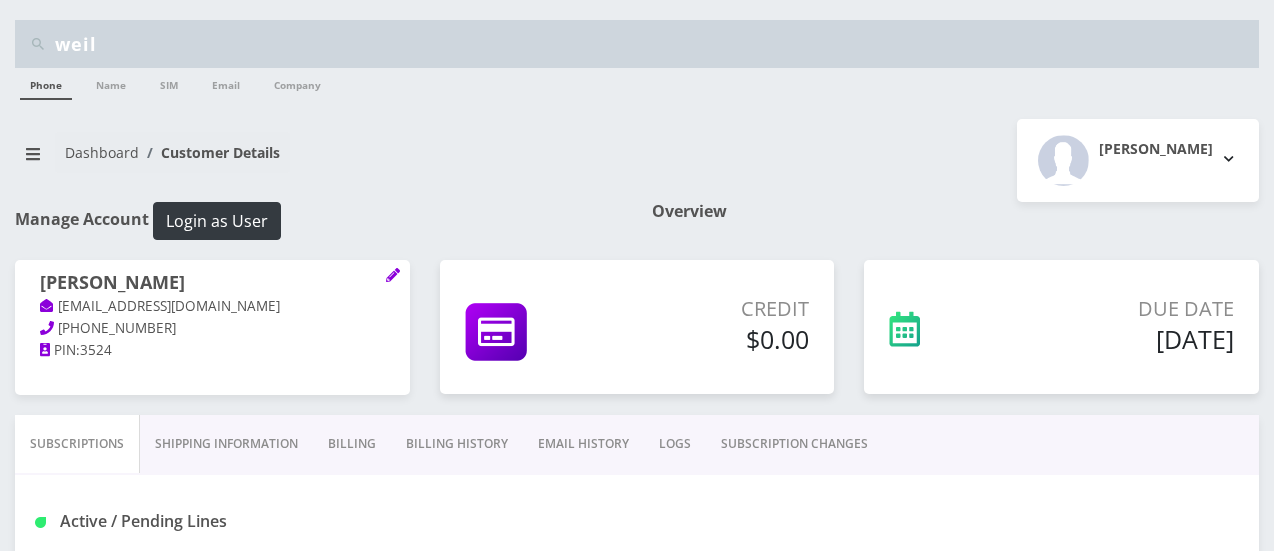 drag, startPoint x: 122, startPoint y: 41, endPoint x: 0, endPoint y: -13, distance: 133.41664 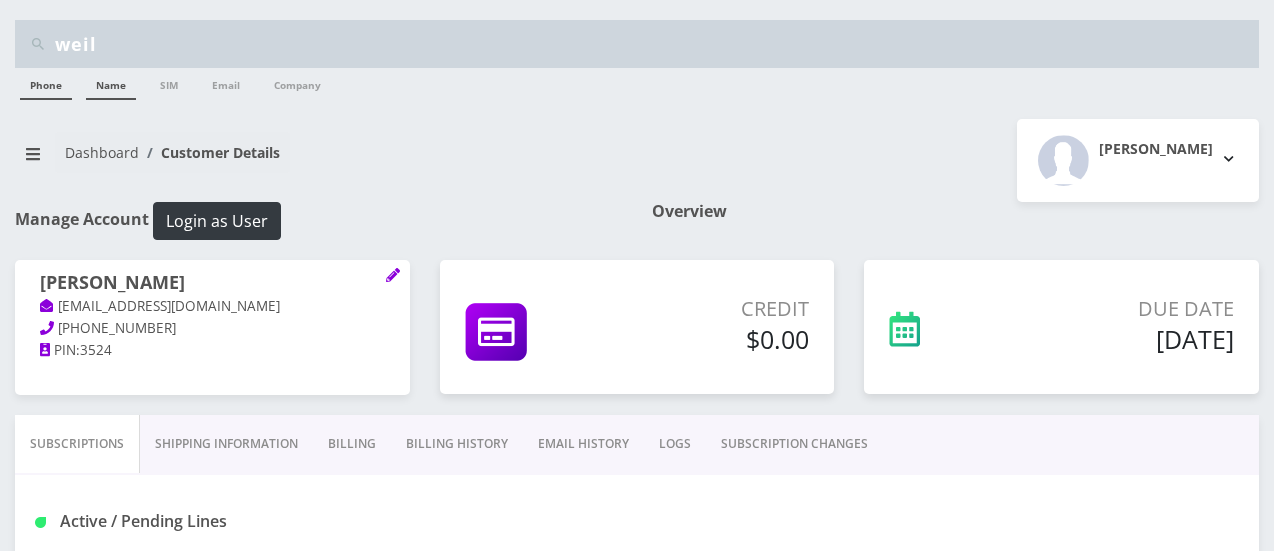 paste on "9295919028" 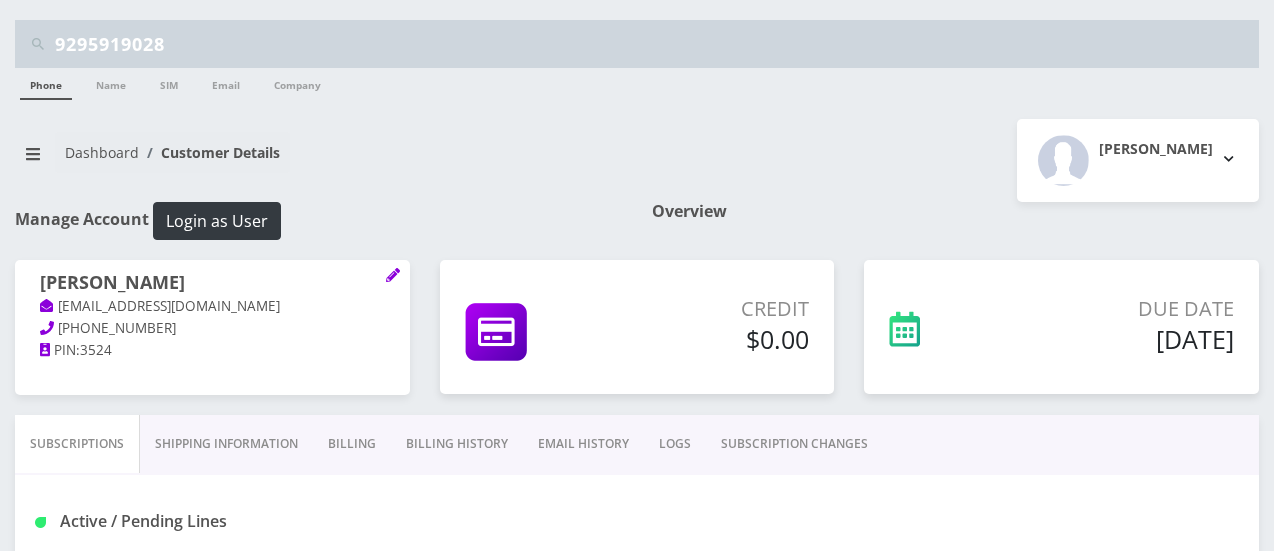 type on "9295919028" 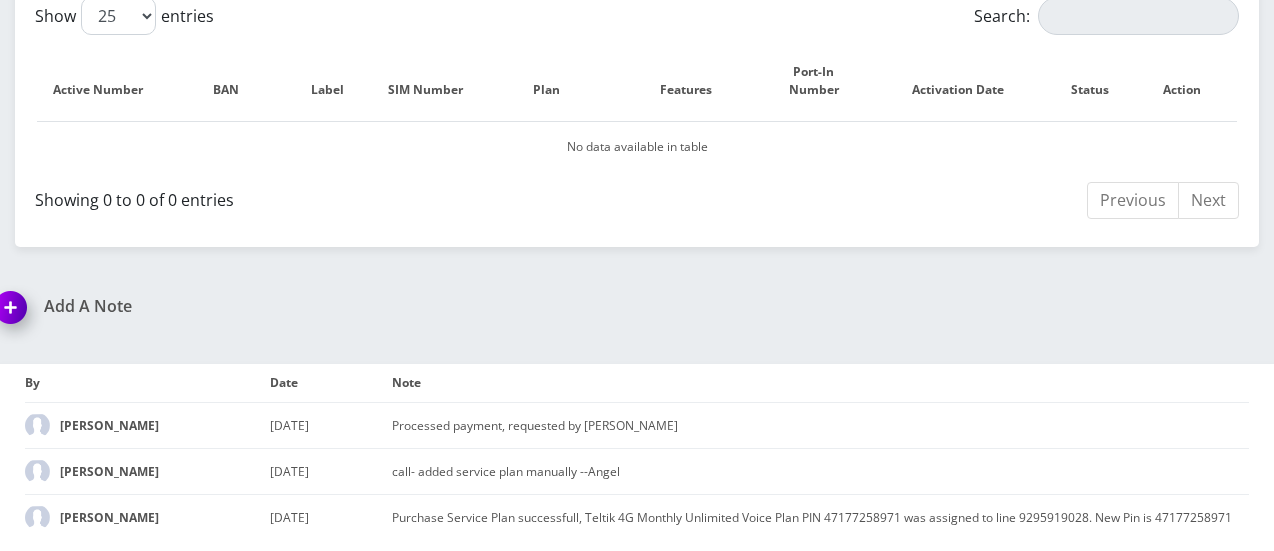 click at bounding box center (14, 314) 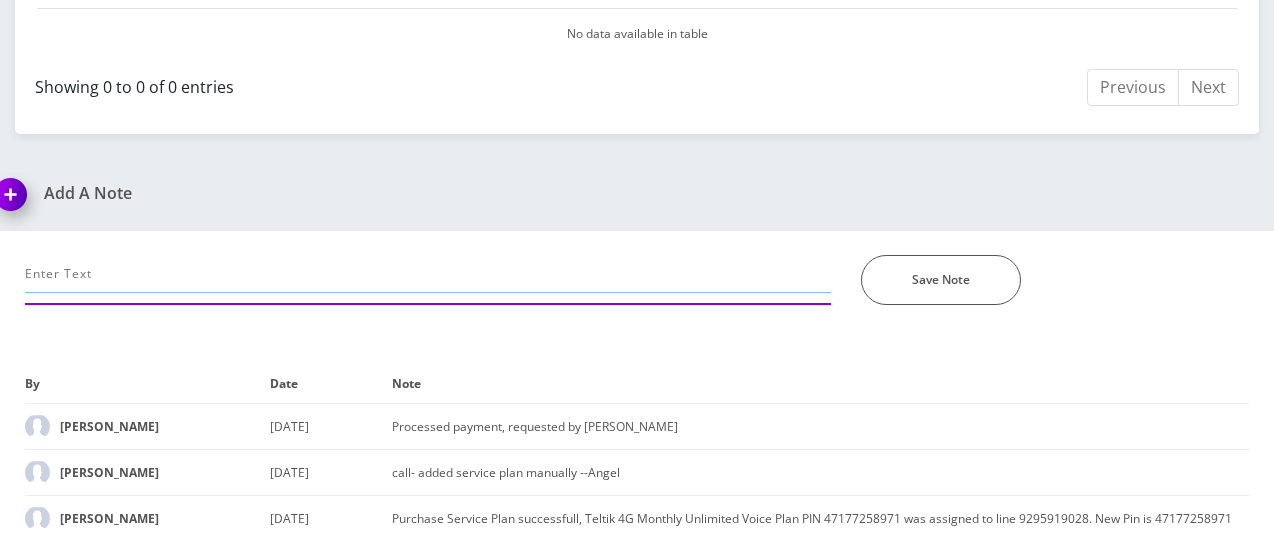 click at bounding box center [428, 274] 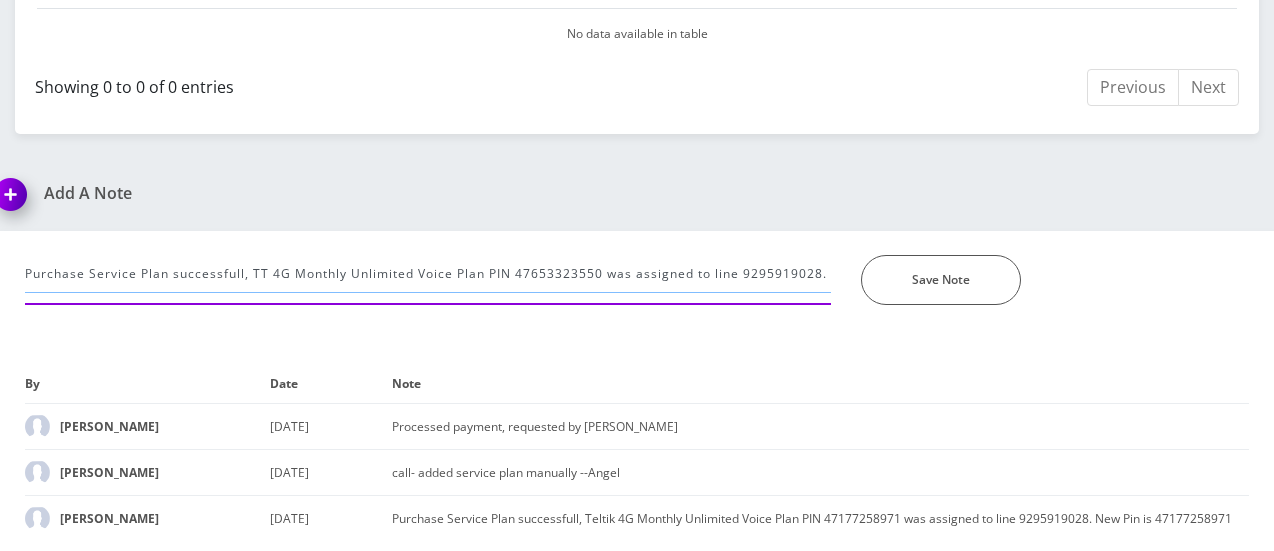 scroll, scrollTop: 0, scrollLeft: 156, axis: horizontal 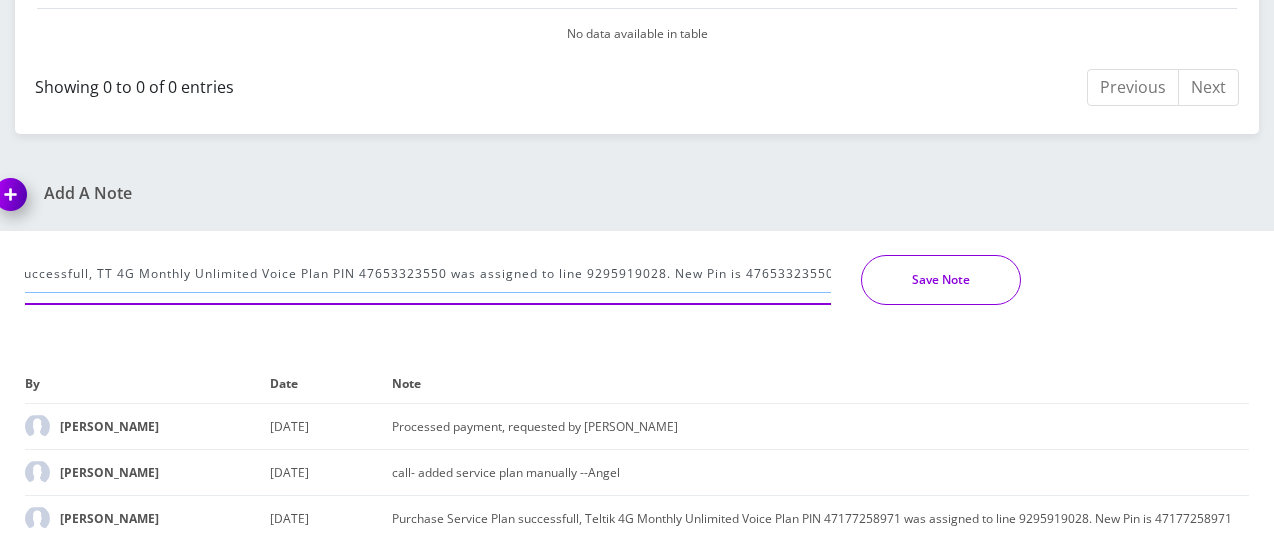 type on "Purchase Service Plan successfull, TT 4G Monthly Unlimited Voice Plan PIN 47653323550 was assigned to line 9295919028. New Pin is 47653323550" 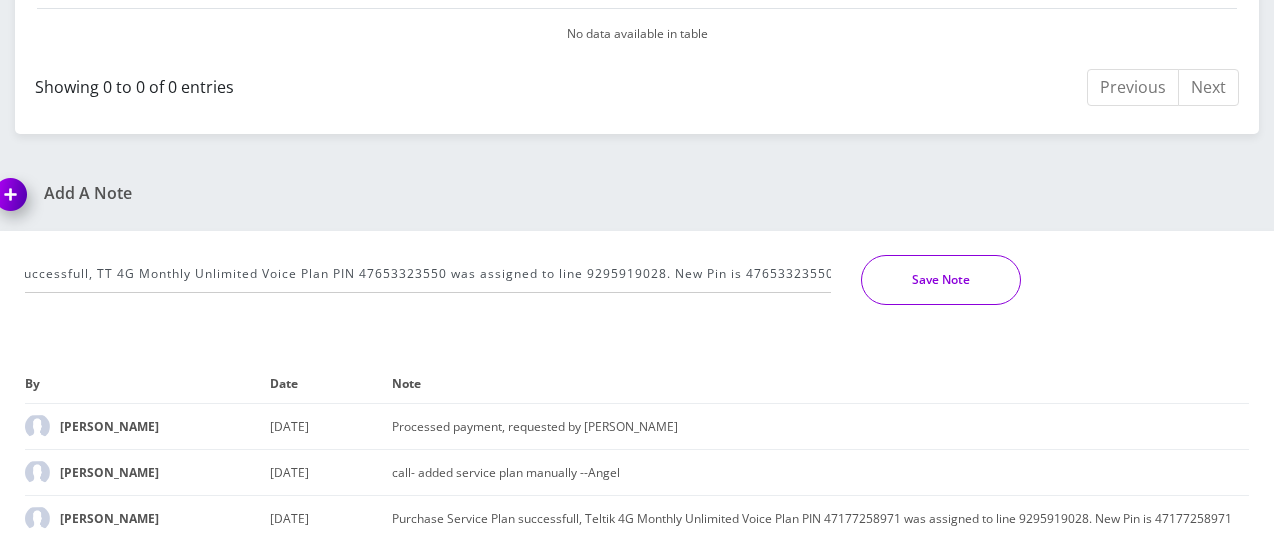 drag, startPoint x: 952, startPoint y: 270, endPoint x: 568, endPoint y: 152, distance: 401.72128 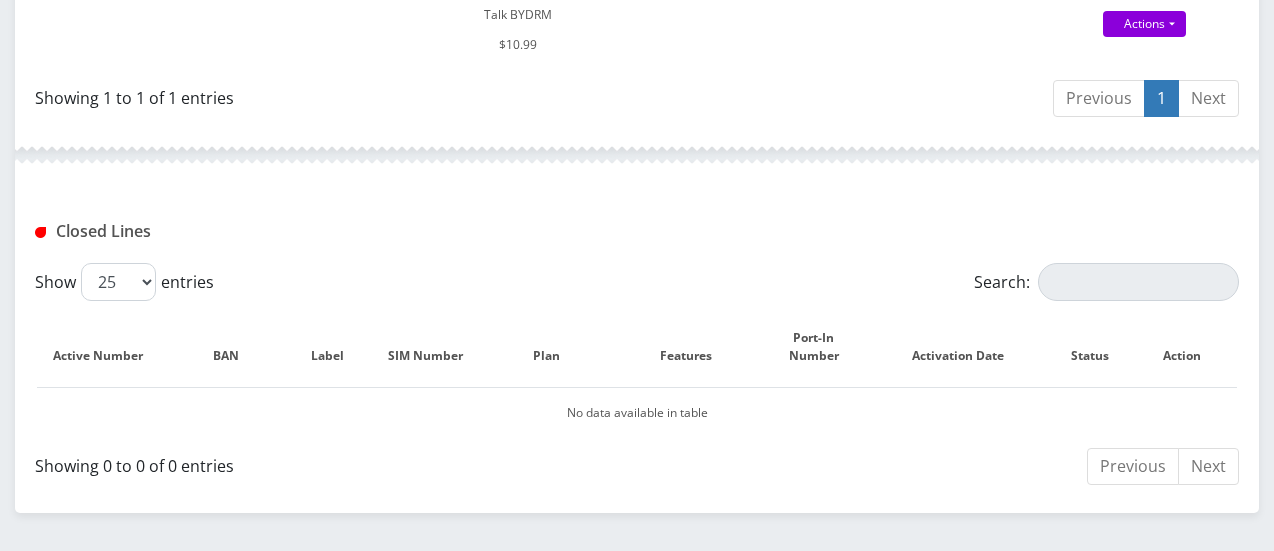 scroll, scrollTop: 0, scrollLeft: 0, axis: both 